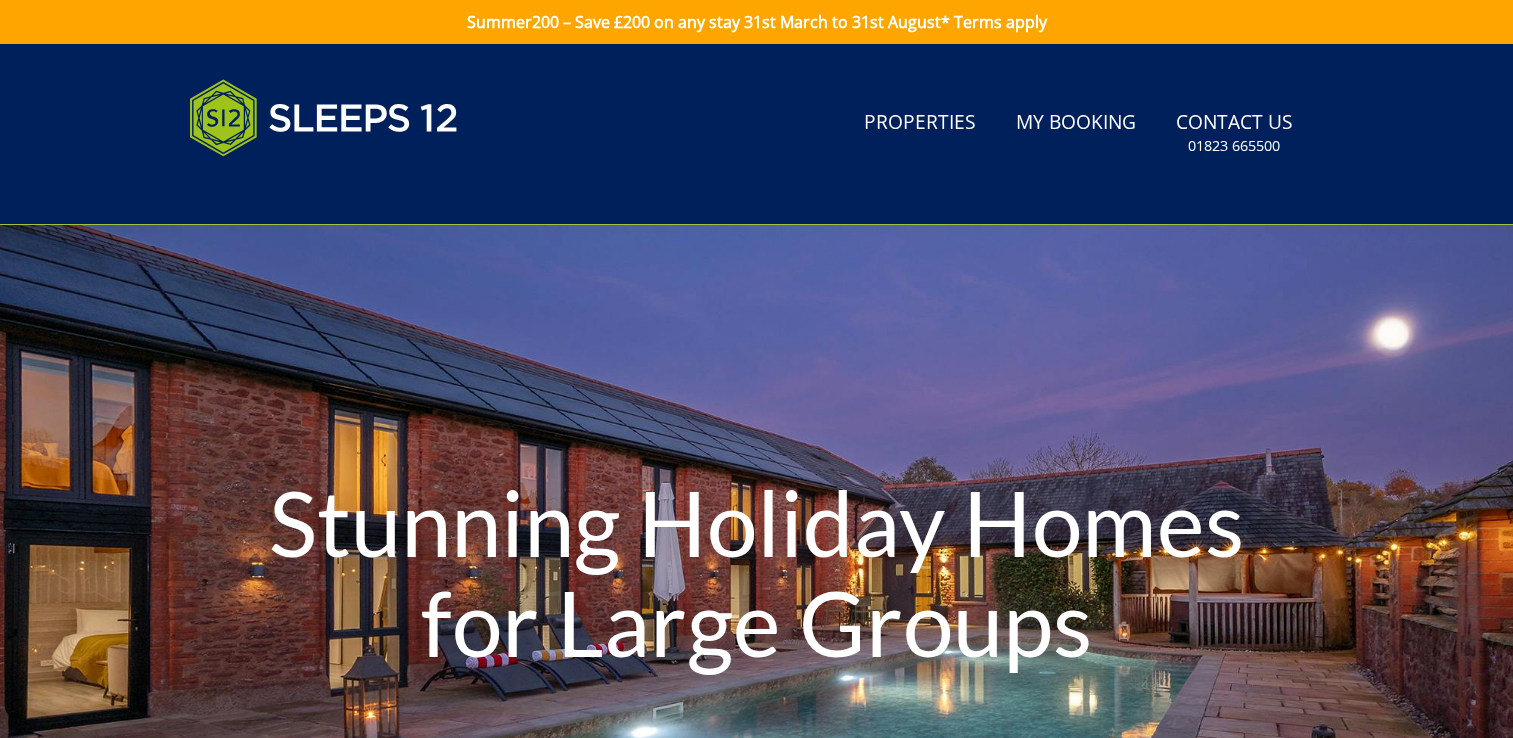 scroll, scrollTop: 0, scrollLeft: 0, axis: both 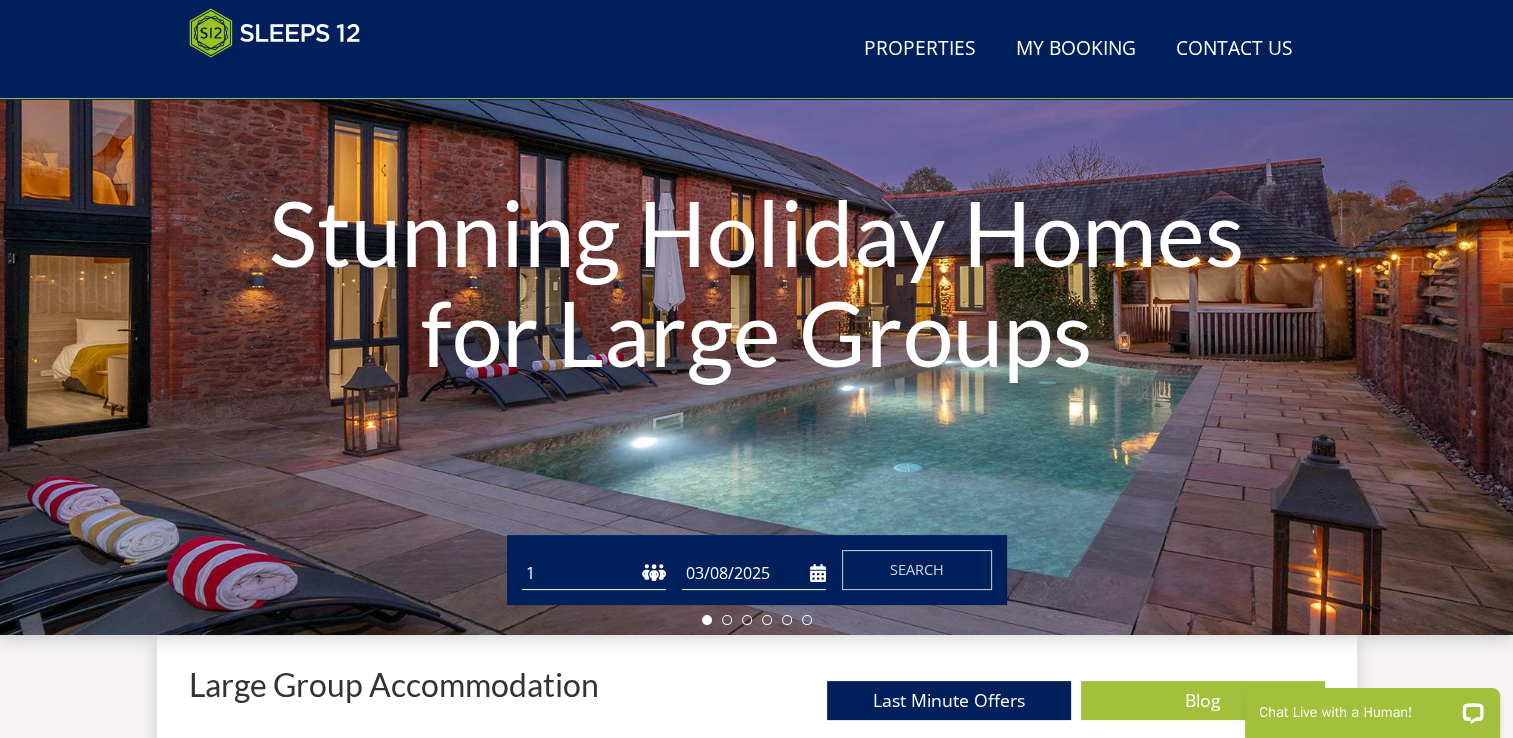 click on "1
2
3
4
5
6
7
8
9
10
11
12
13
14
15
16
17
18
19
20
21
22
23
24
25
26
27
28
29
30
31
32" at bounding box center [594, 573] 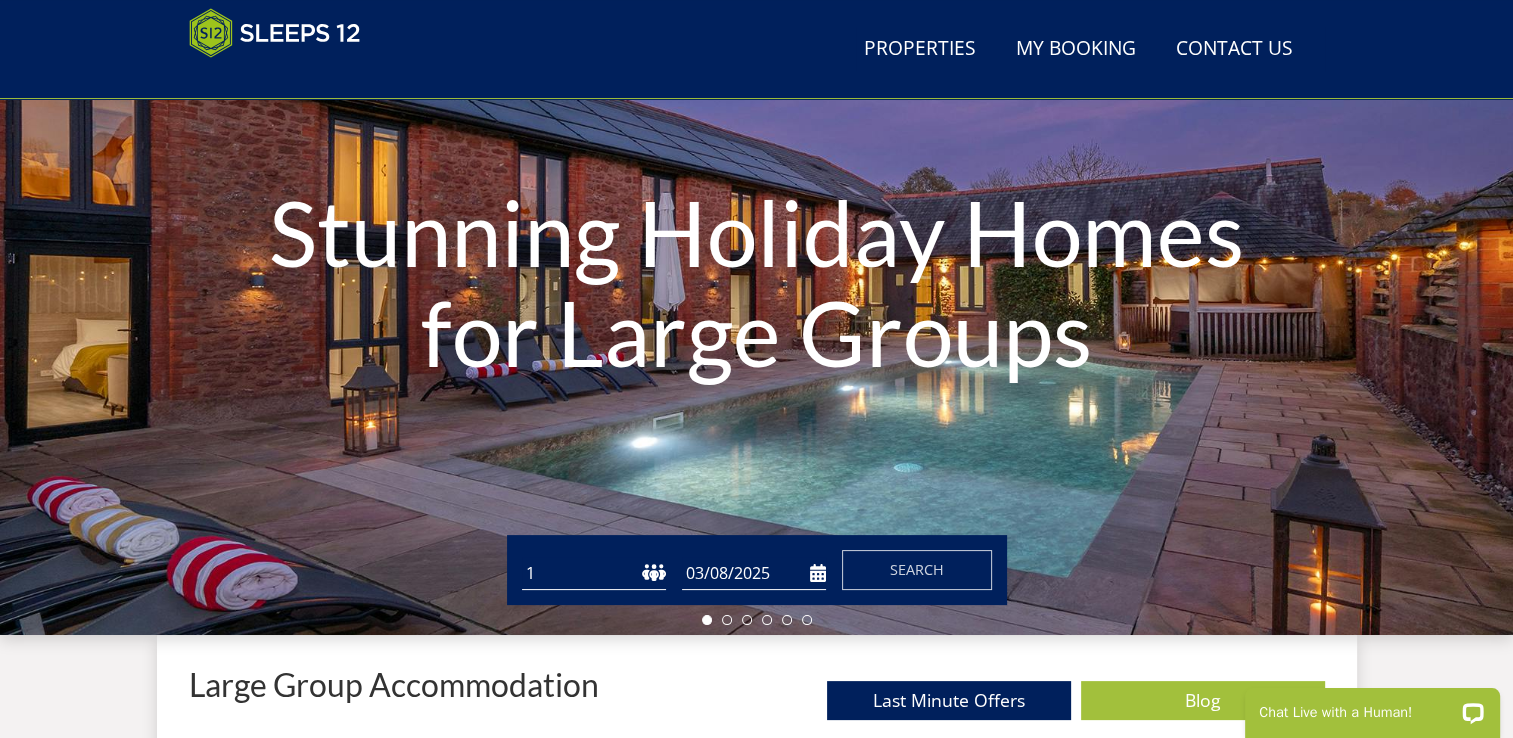 select on "8" 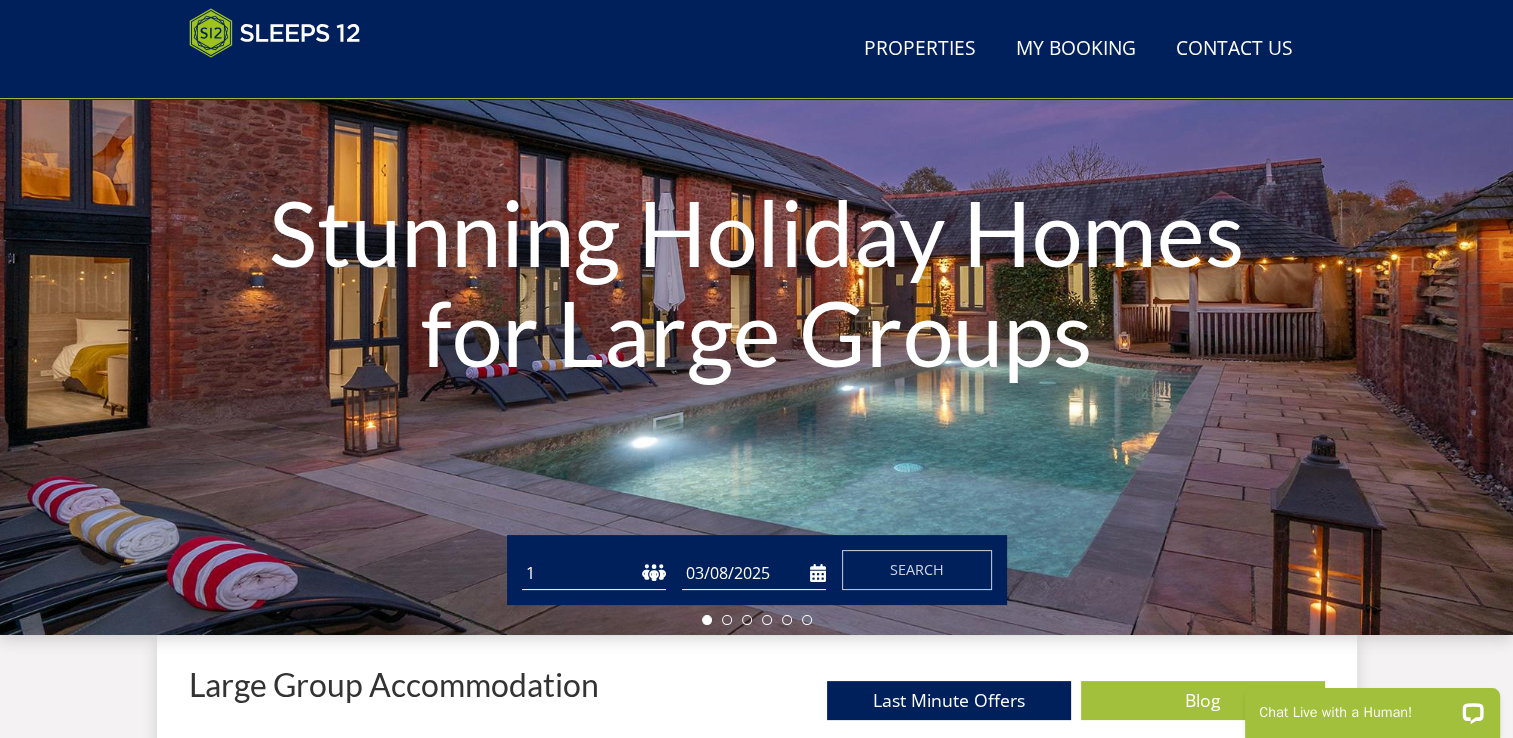 click on "1
2
3
4
5
6
7
8
9
10
11
12
13
14
15
16
17
18
19
20
21
22
23
24
25
26
27
28
29
30
31
32" at bounding box center (594, 573) 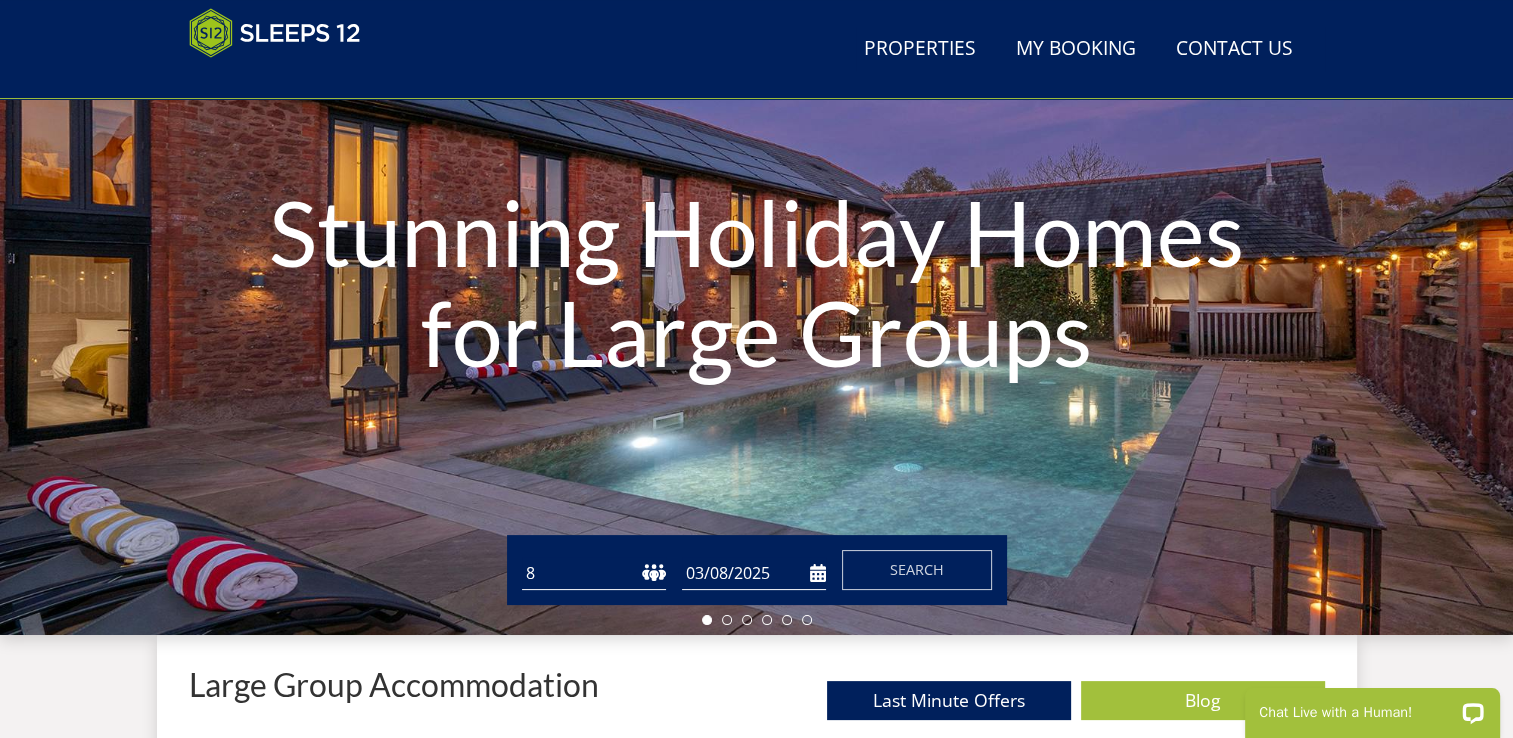 click on "03/08/2025" at bounding box center [754, 573] 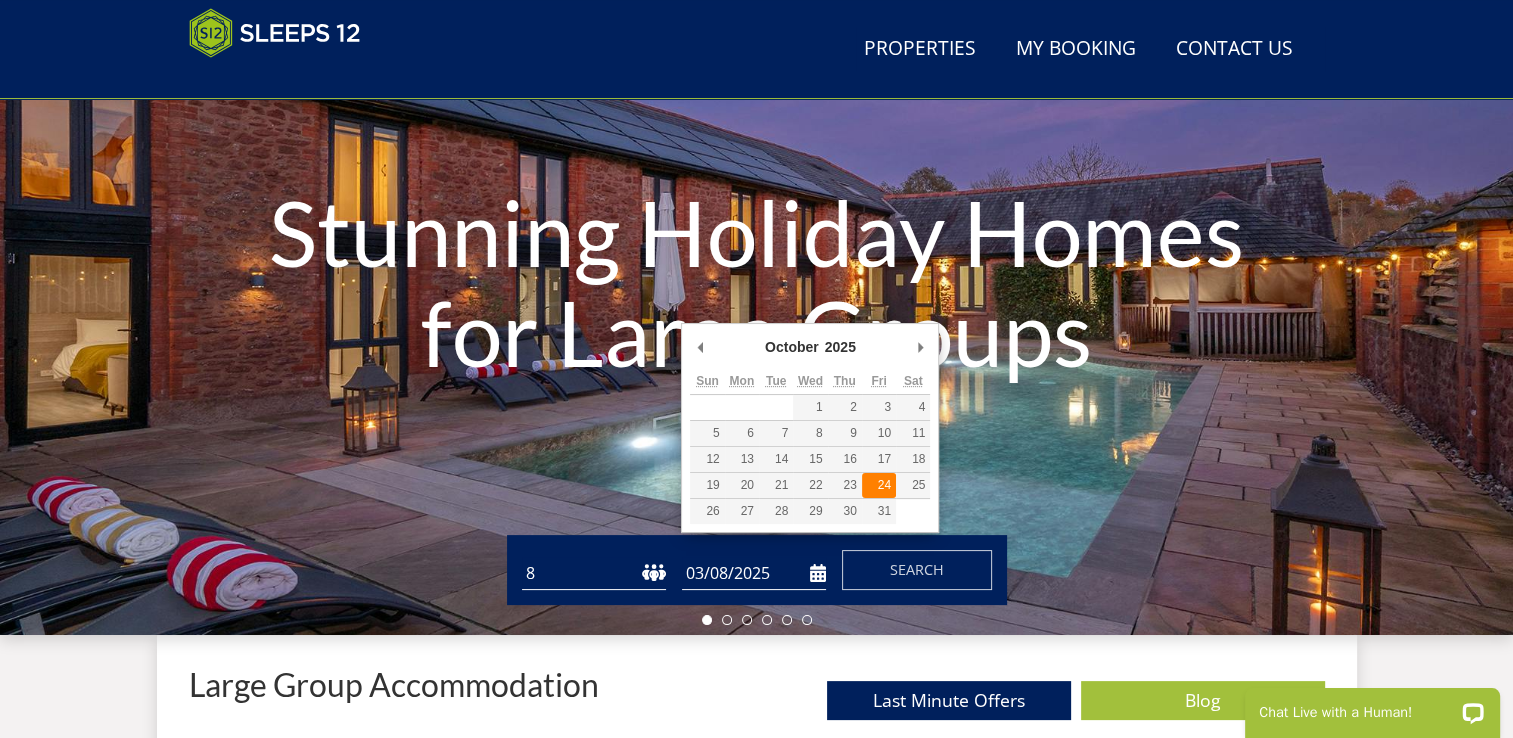 type on "24/10/2025" 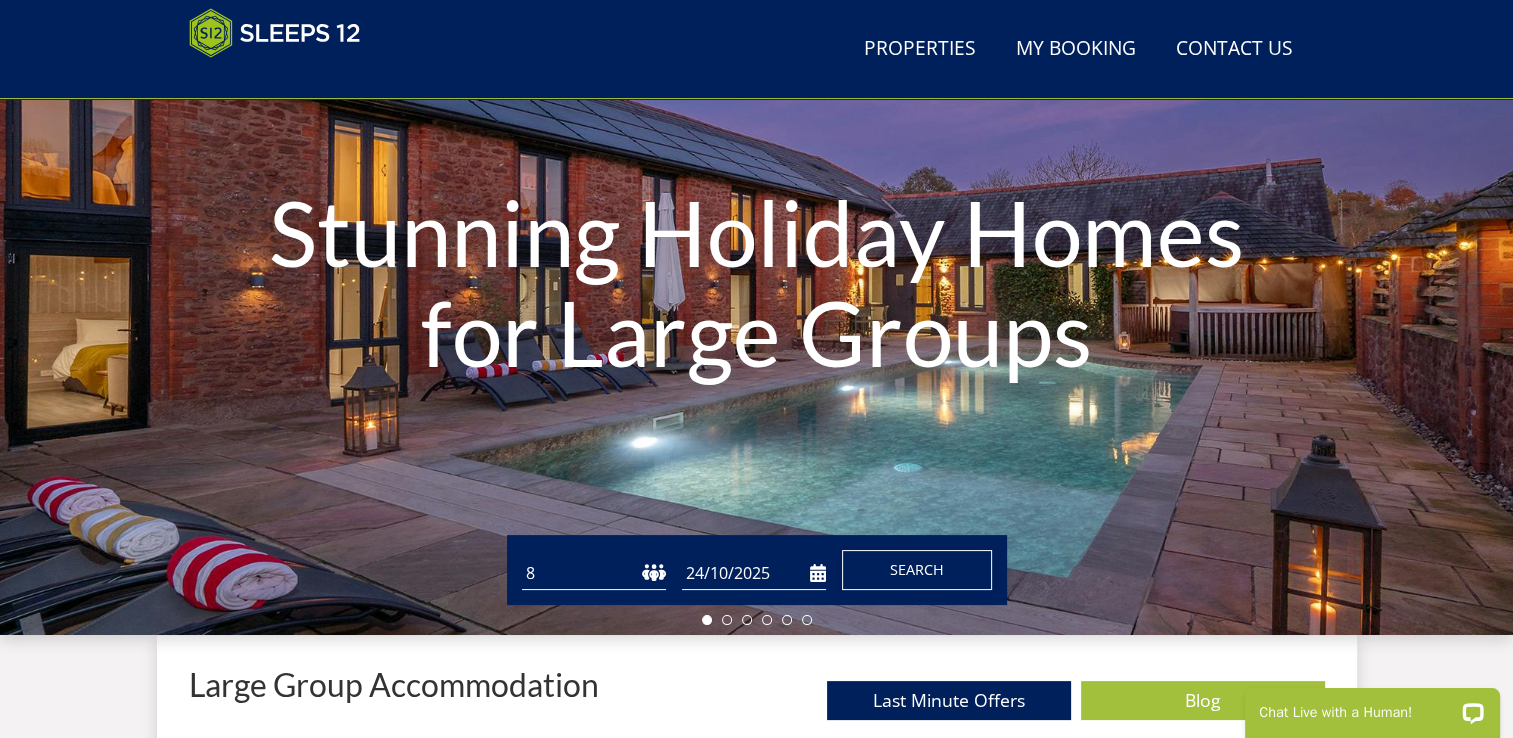click on "Search" at bounding box center [917, 569] 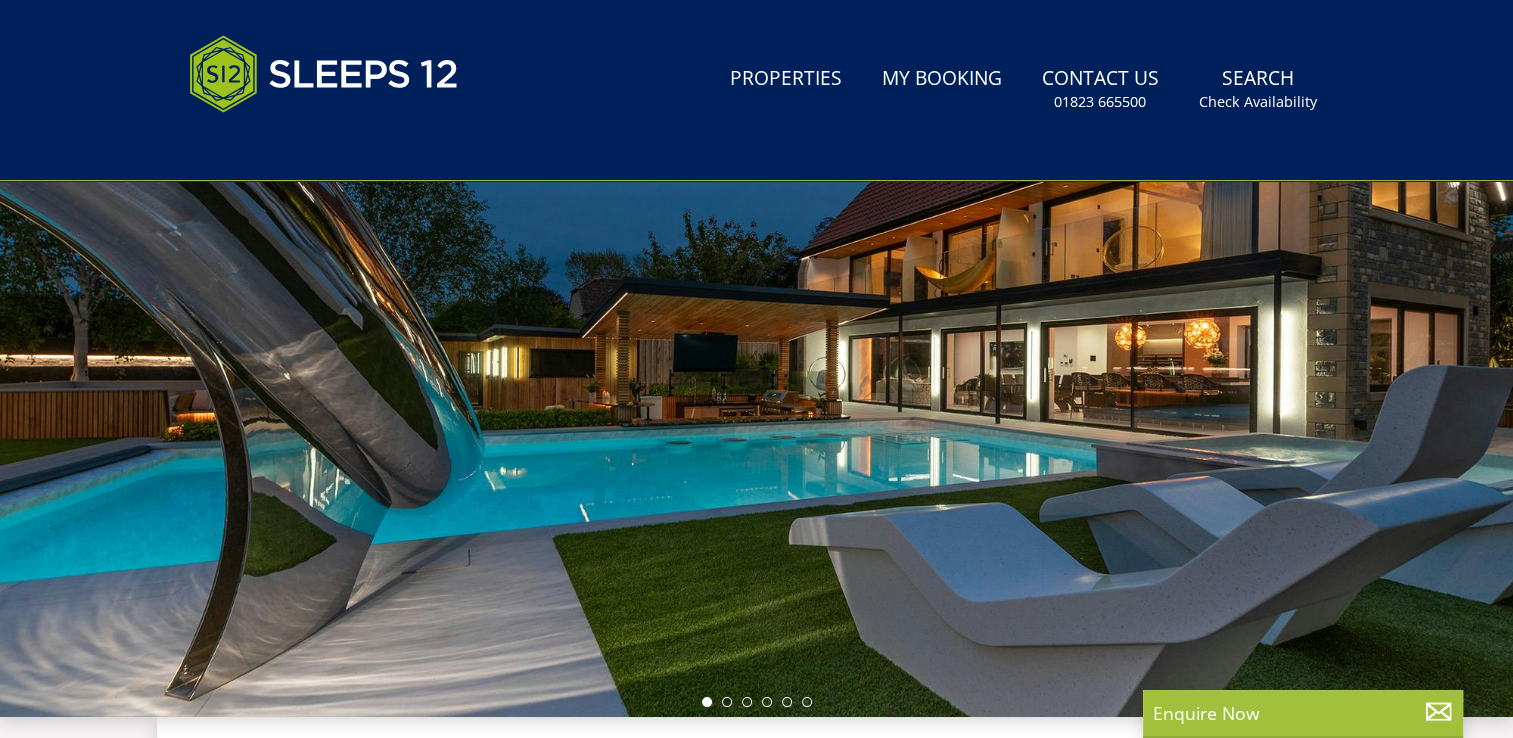 scroll, scrollTop: 0, scrollLeft: 0, axis: both 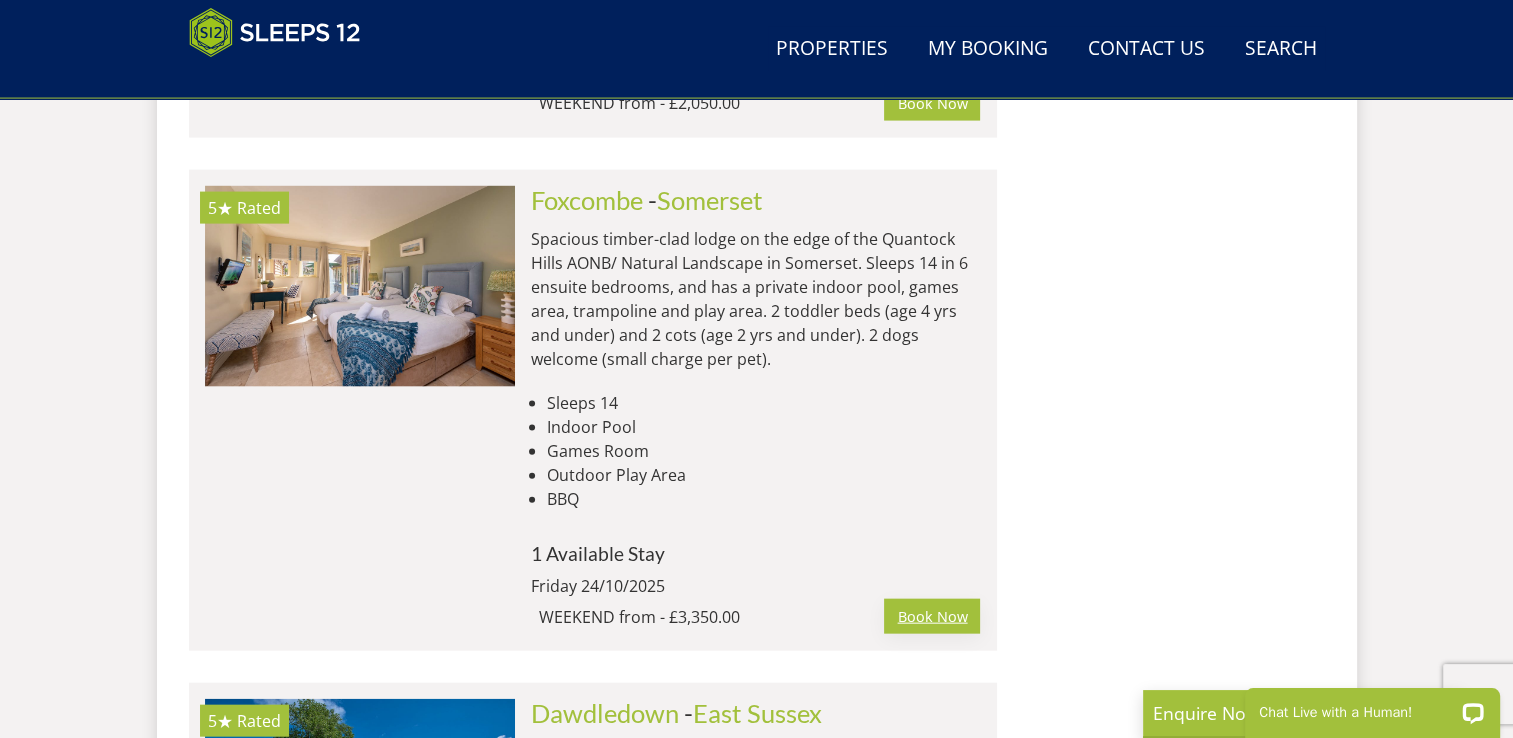 click on "Book Now" at bounding box center (932, 616) 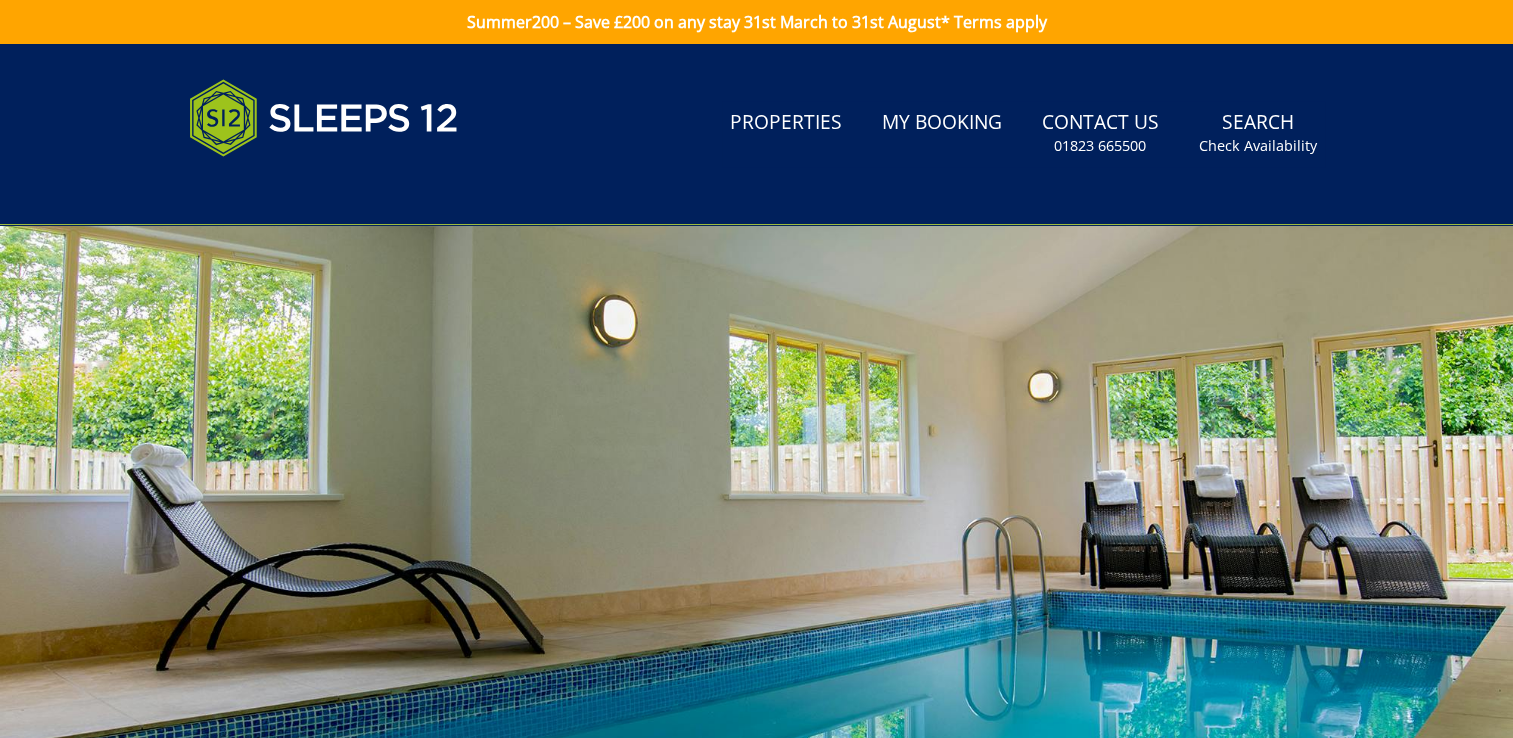 scroll, scrollTop: 216, scrollLeft: 0, axis: vertical 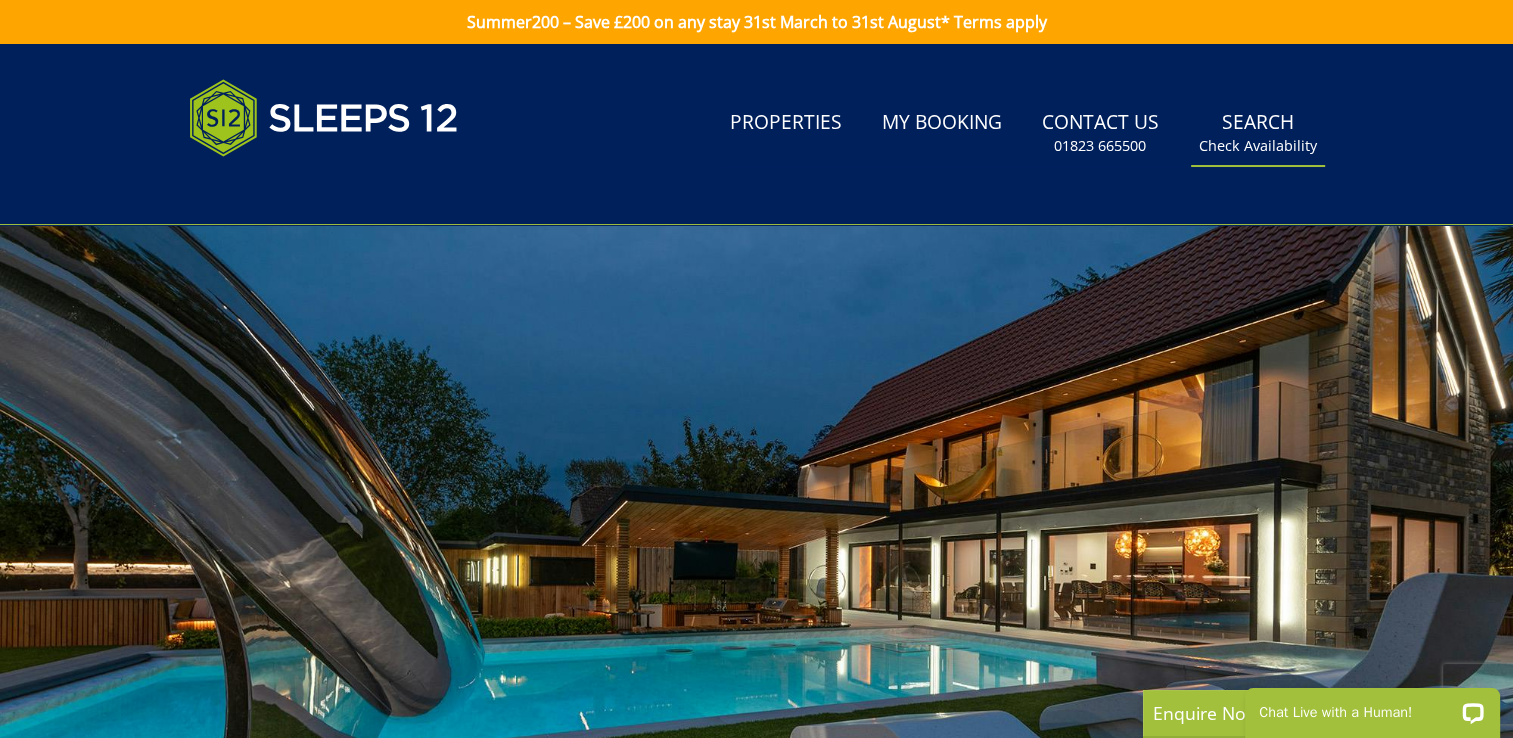 click on "Check Availability" at bounding box center [1258, 146] 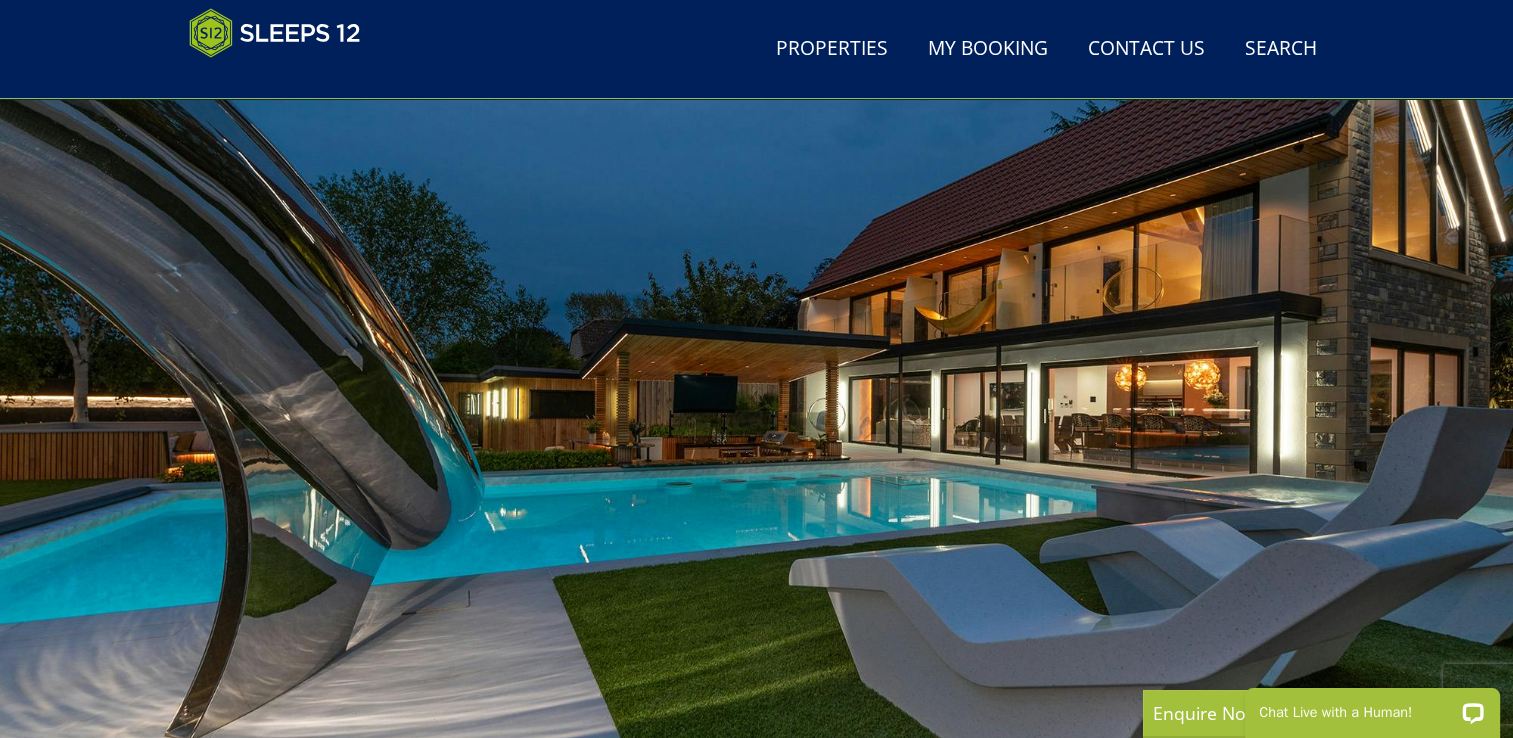 scroll, scrollTop: 0, scrollLeft: 0, axis: both 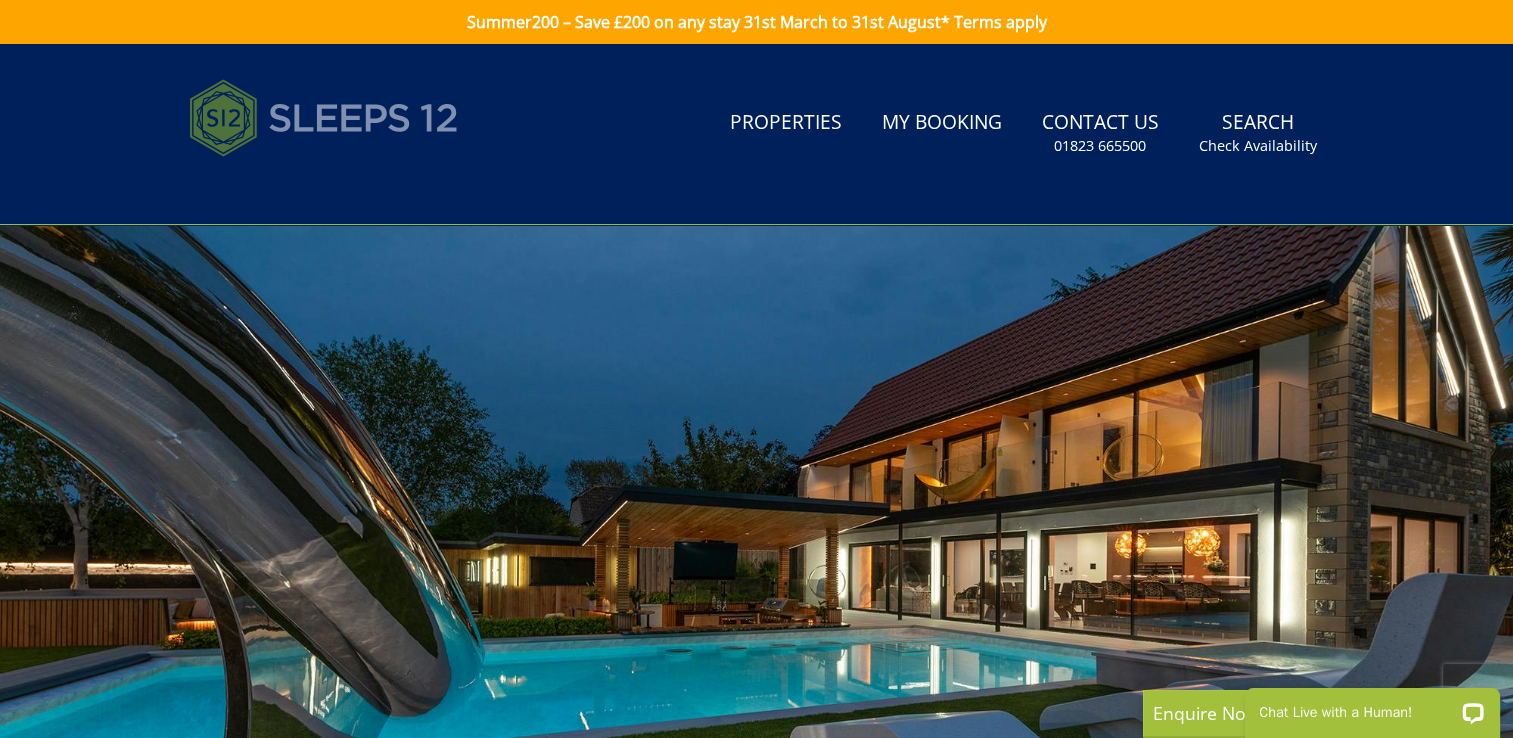 click at bounding box center (324, 118) 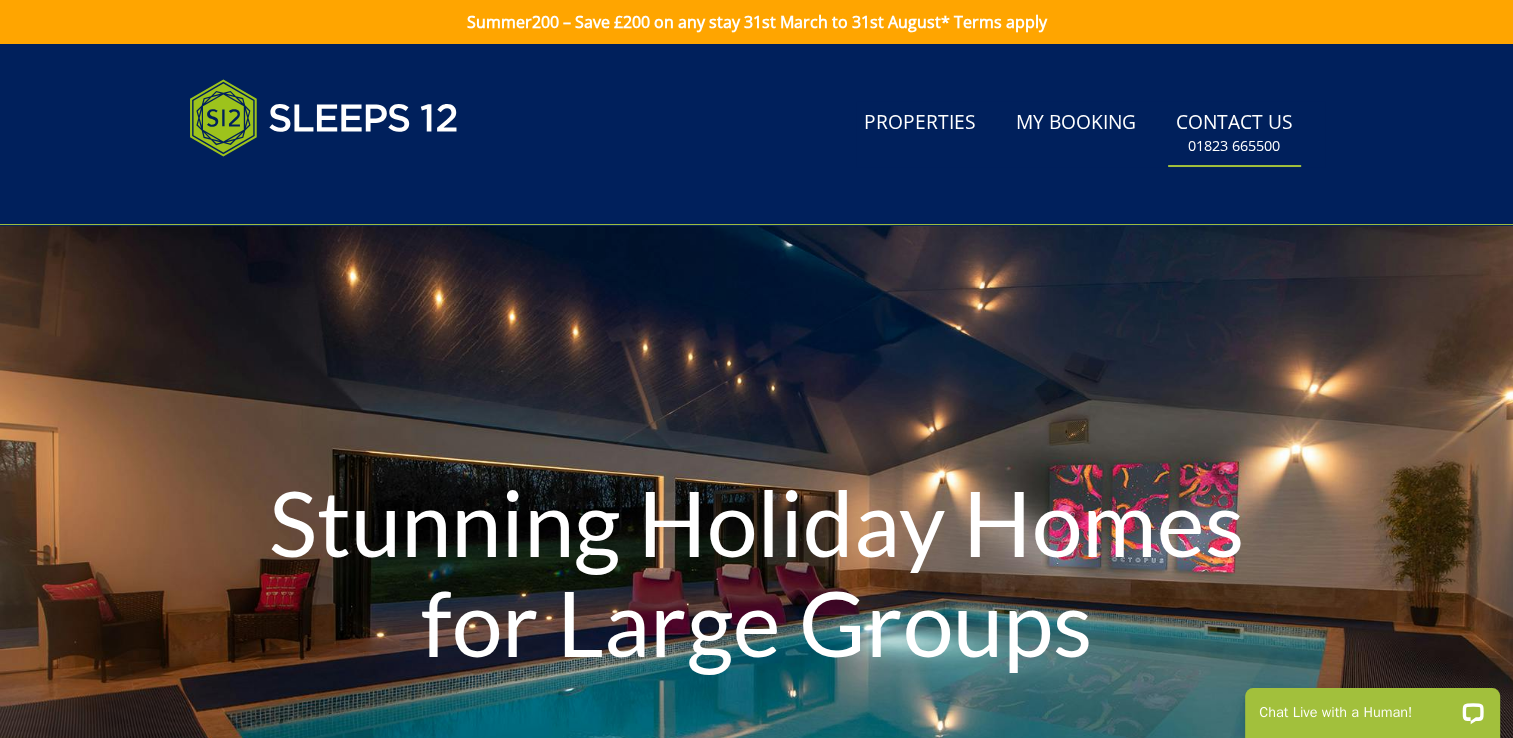 scroll, scrollTop: 0, scrollLeft: 0, axis: both 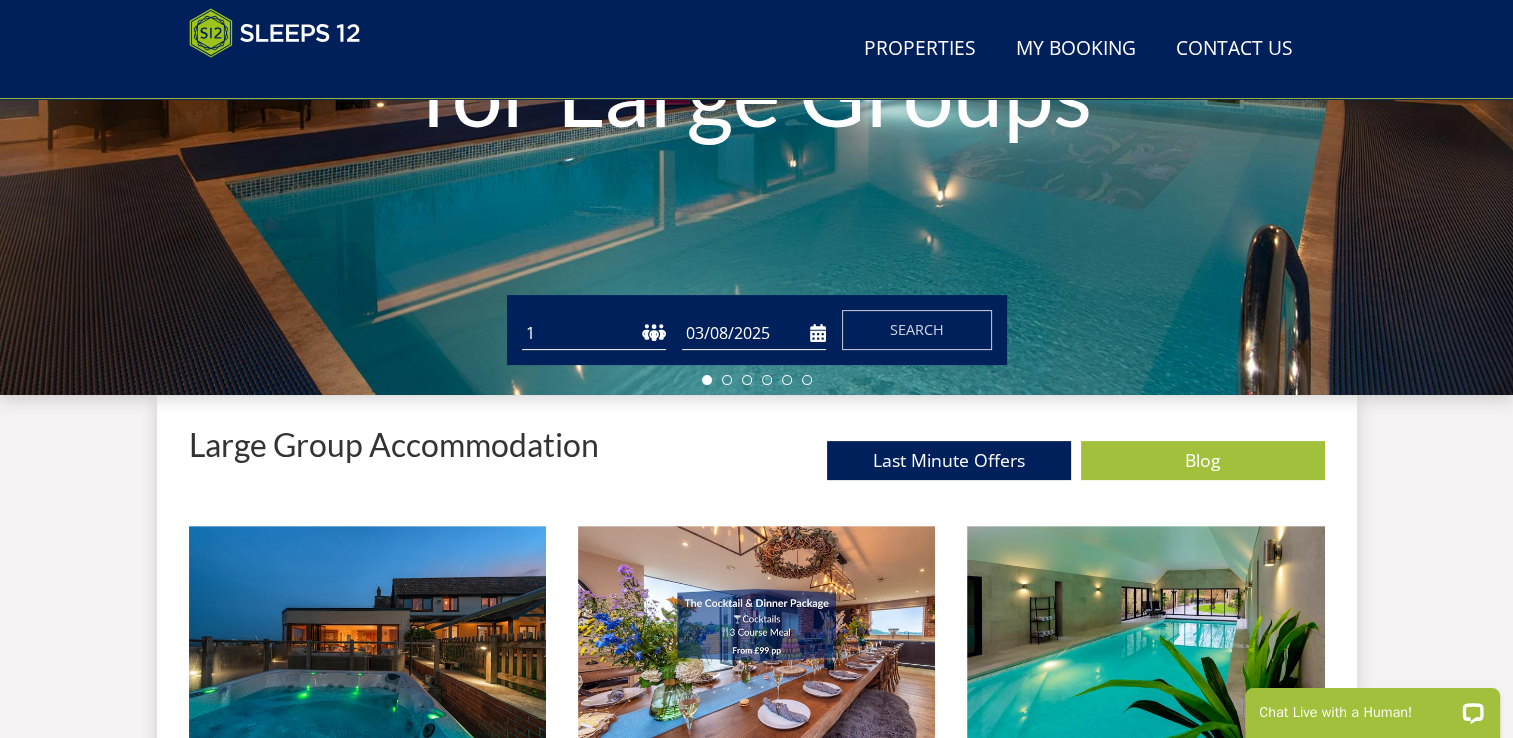 click on "1
2
3
4
5
6
7
8
9
10
11
12
13
14
15
16
17
18
19
20
21
22
23
24
25
26
27
28
29
30
31
32" at bounding box center [594, 333] 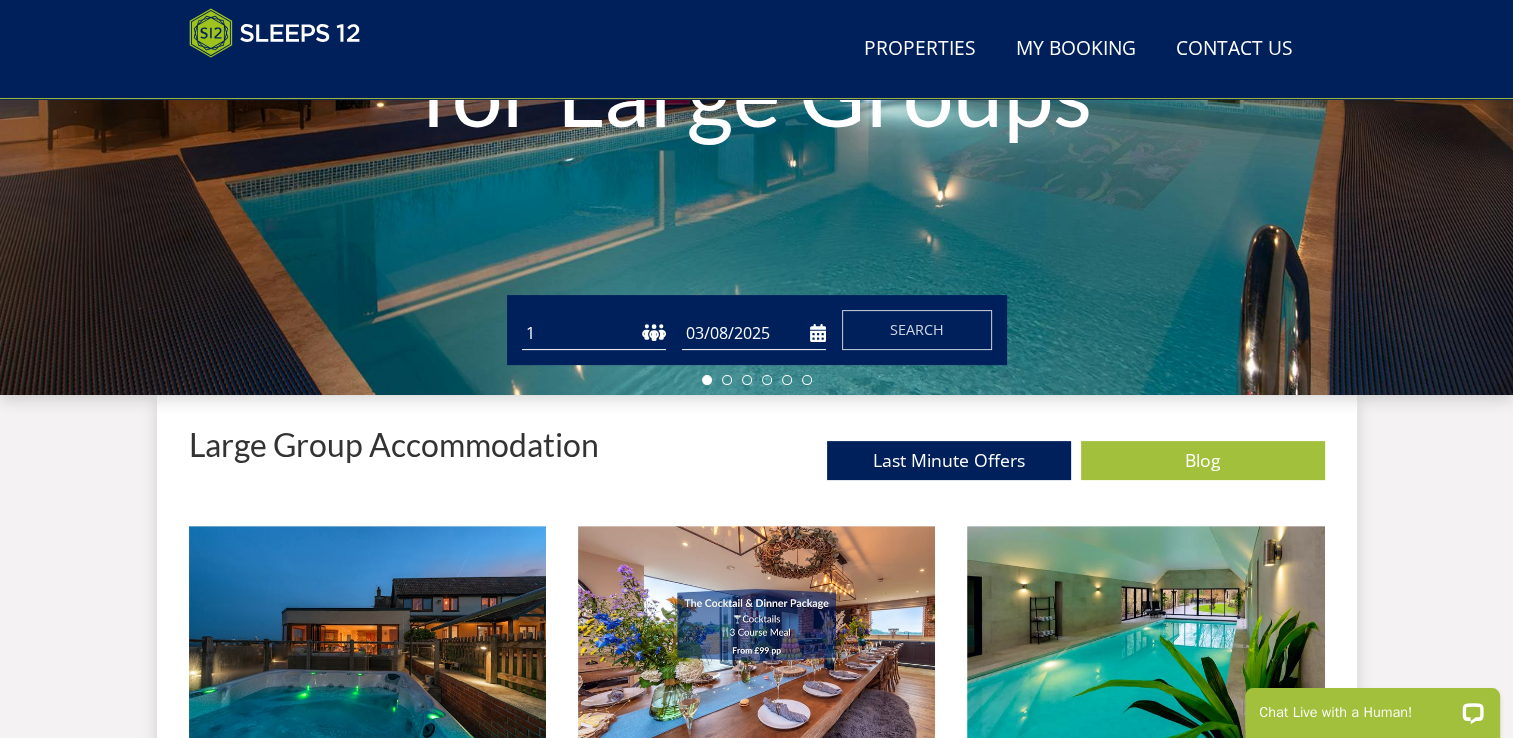 select on "8" 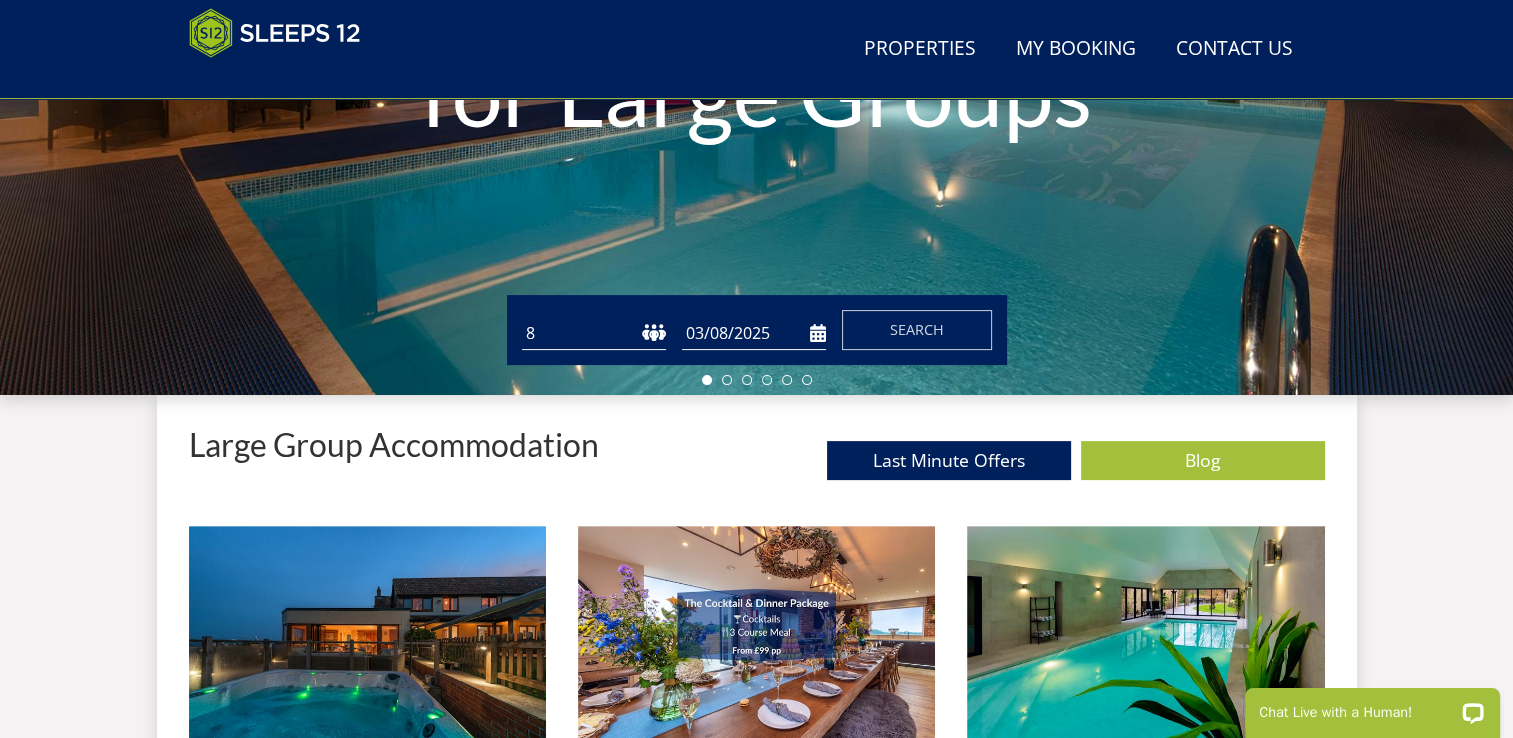 click on "1
2
3
4
5
6
7
8
9
10
11
12
13
14
15
16
17
18
19
20
21
22
23
24
25
26
27
28
29
30
31
32" at bounding box center (594, 333) 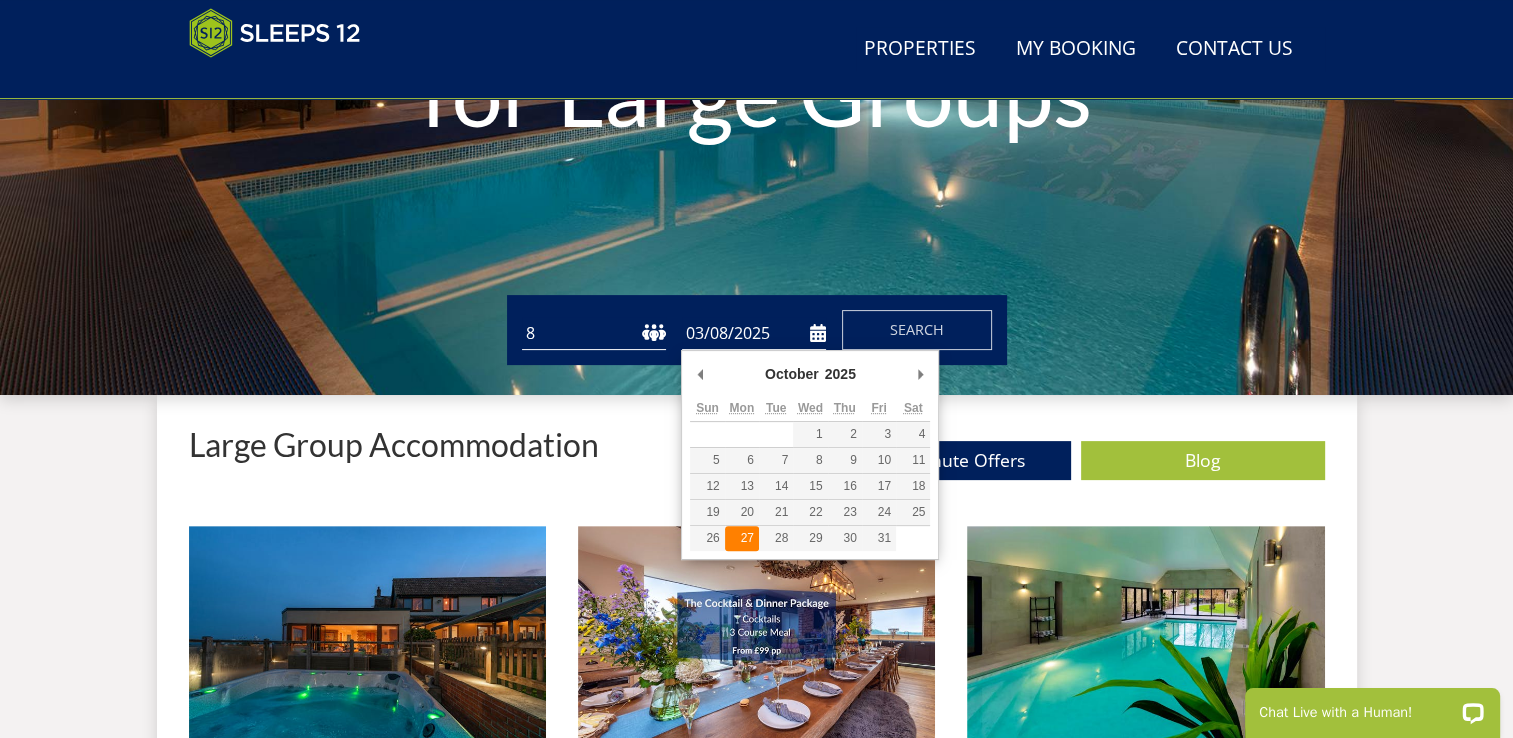 type on "27/10/2025" 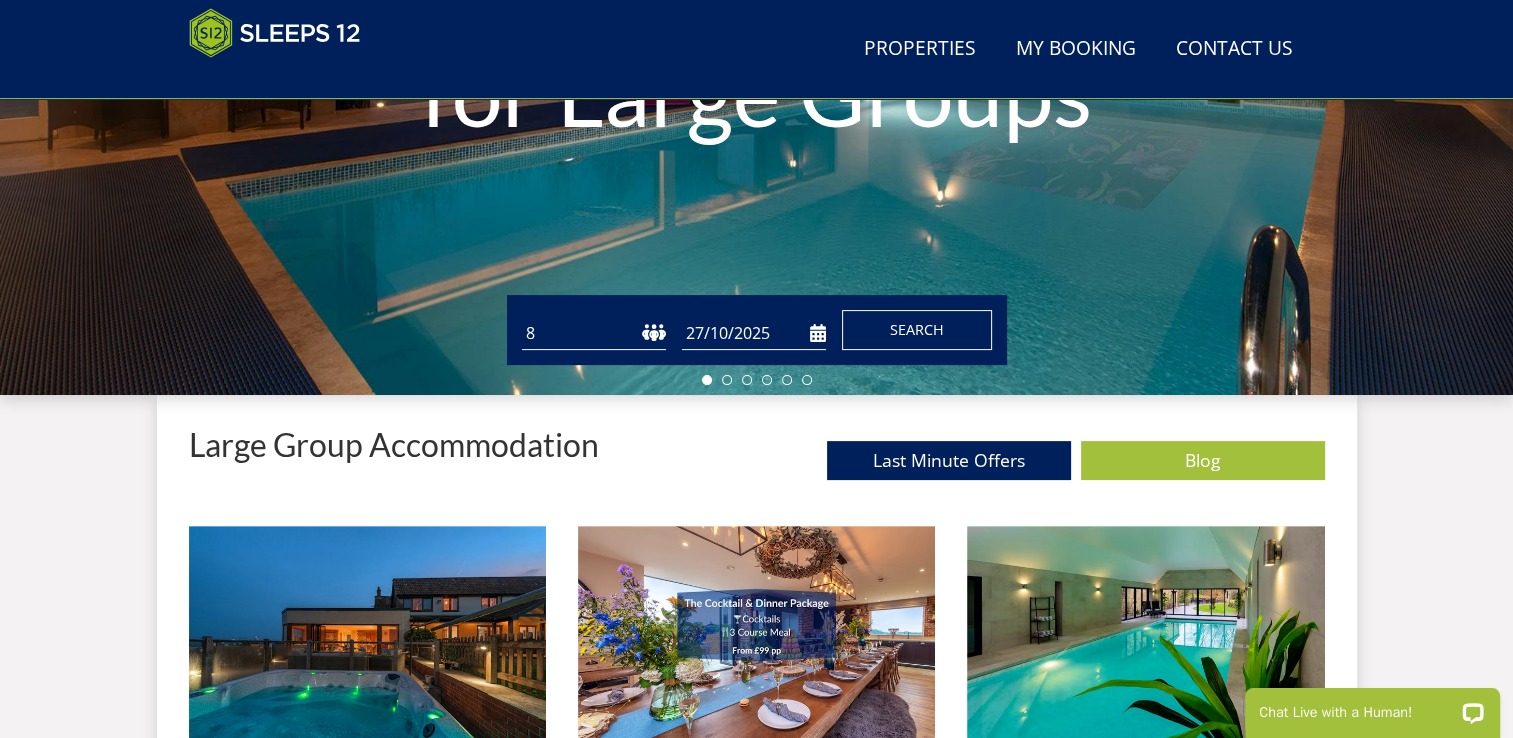 click on "Search" at bounding box center [917, 329] 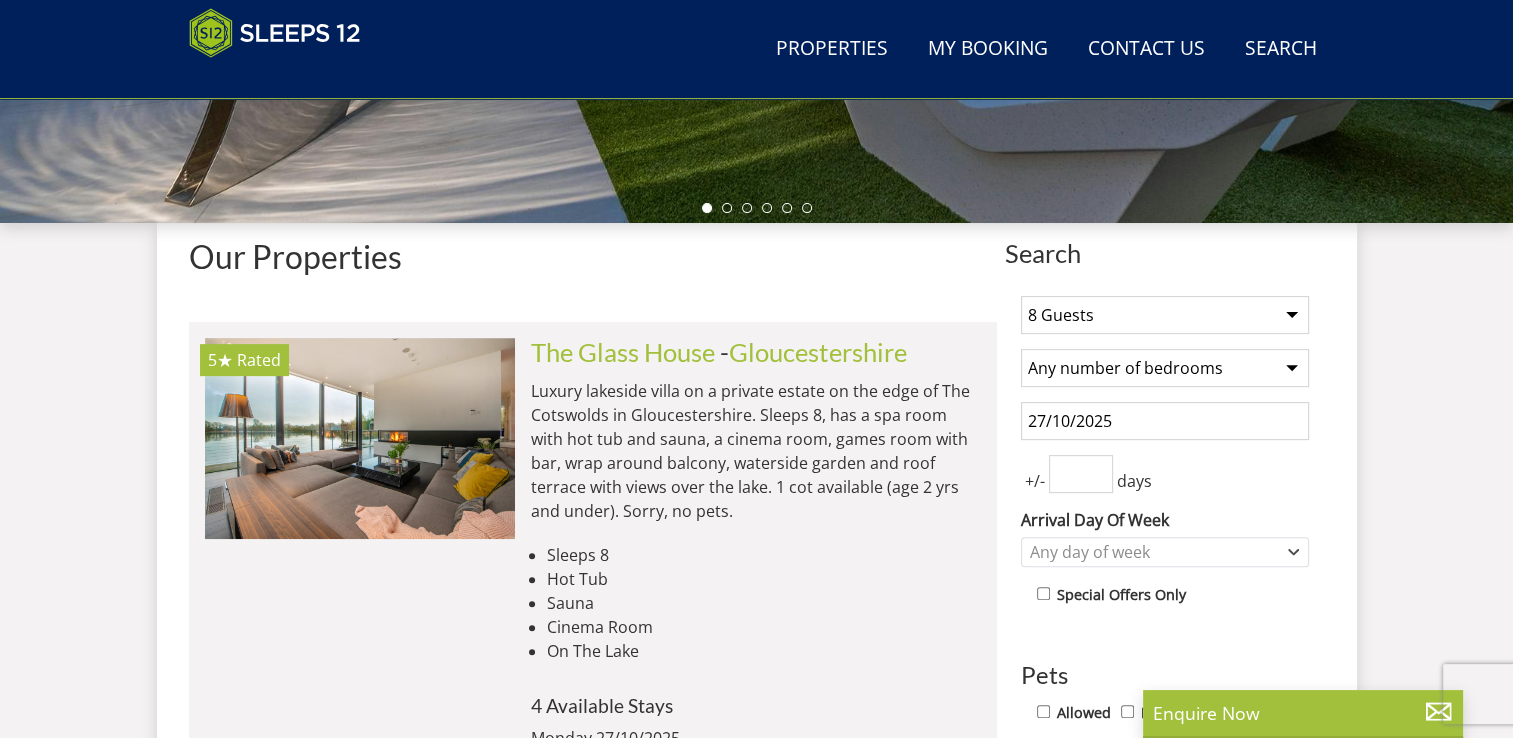 scroll, scrollTop: 674, scrollLeft: 0, axis: vertical 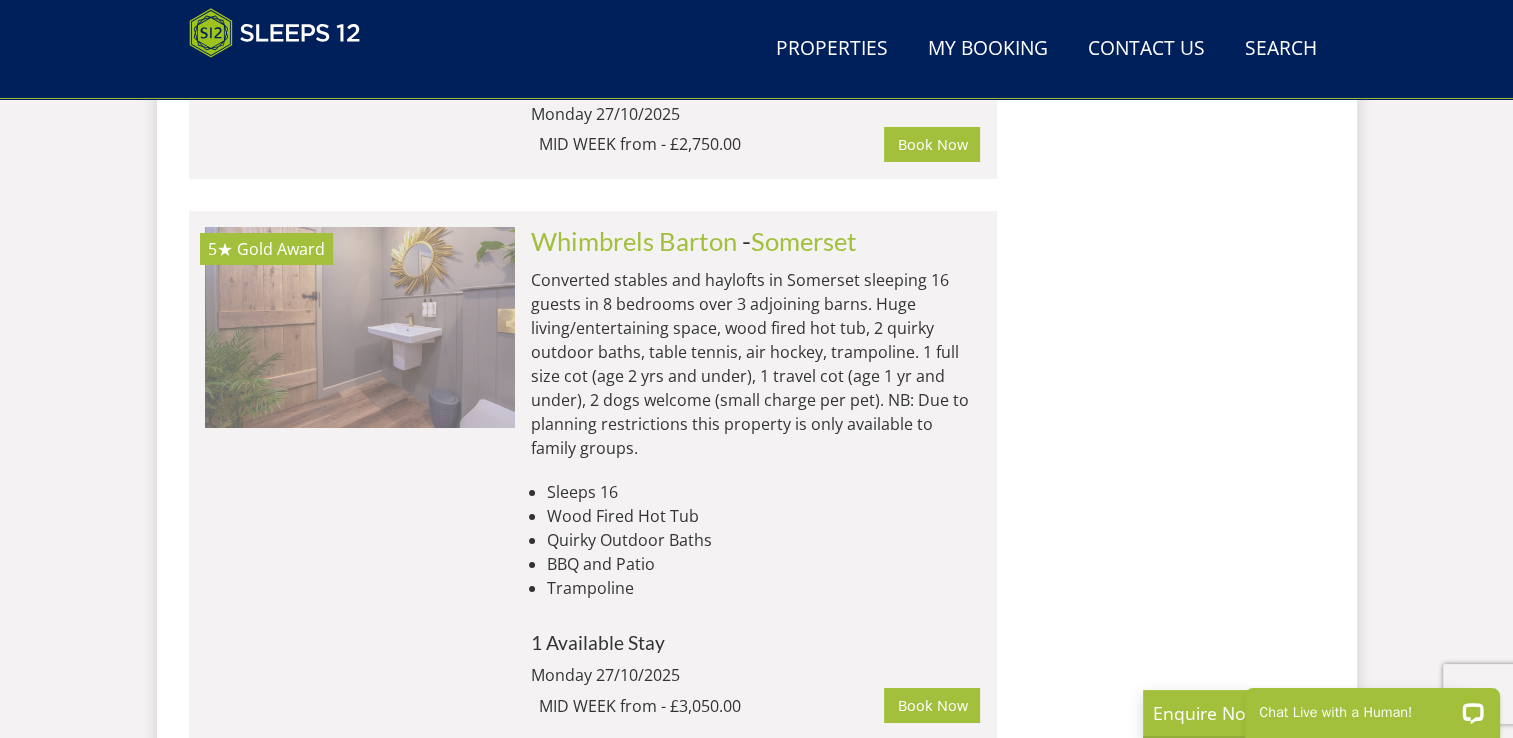 click at bounding box center (360, 327) 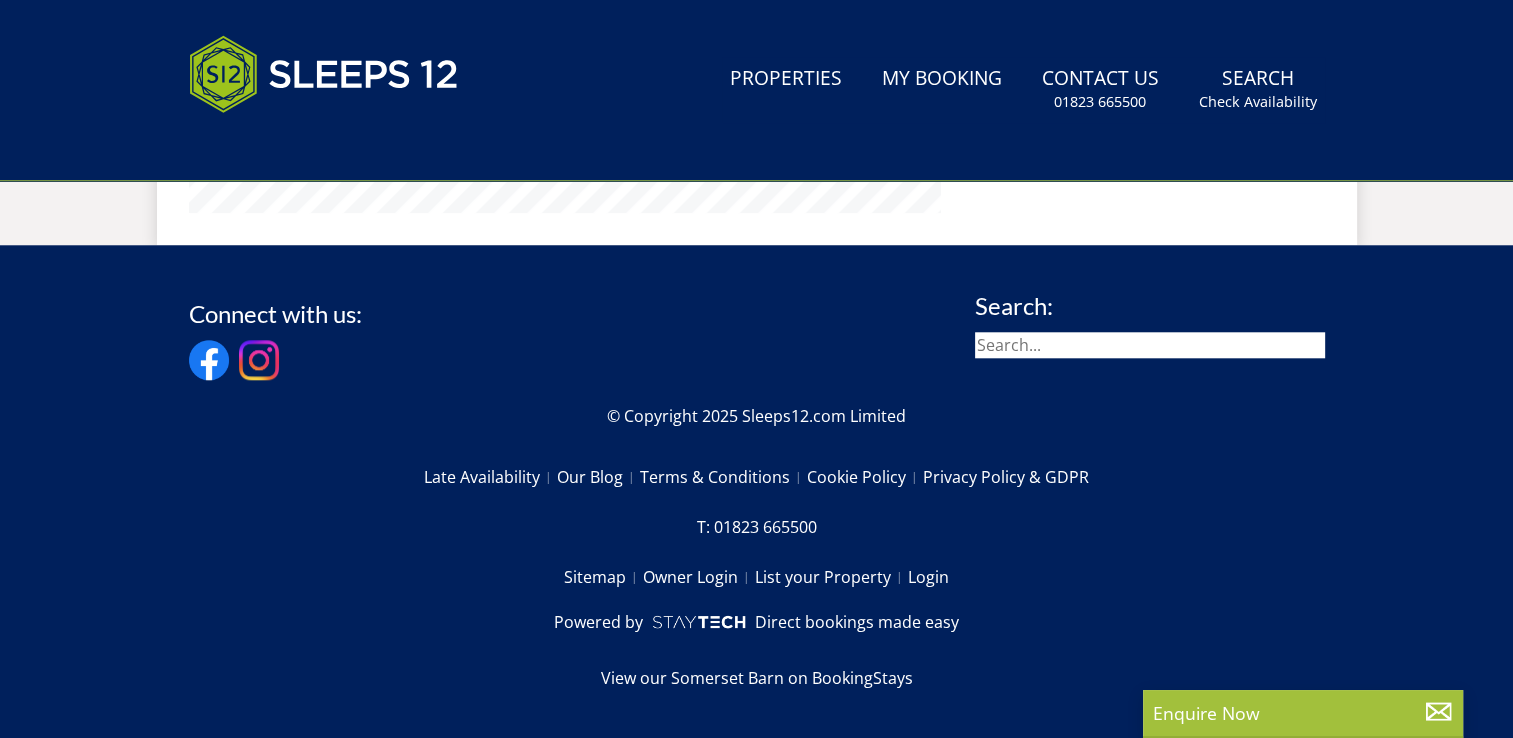 scroll, scrollTop: 0, scrollLeft: 0, axis: both 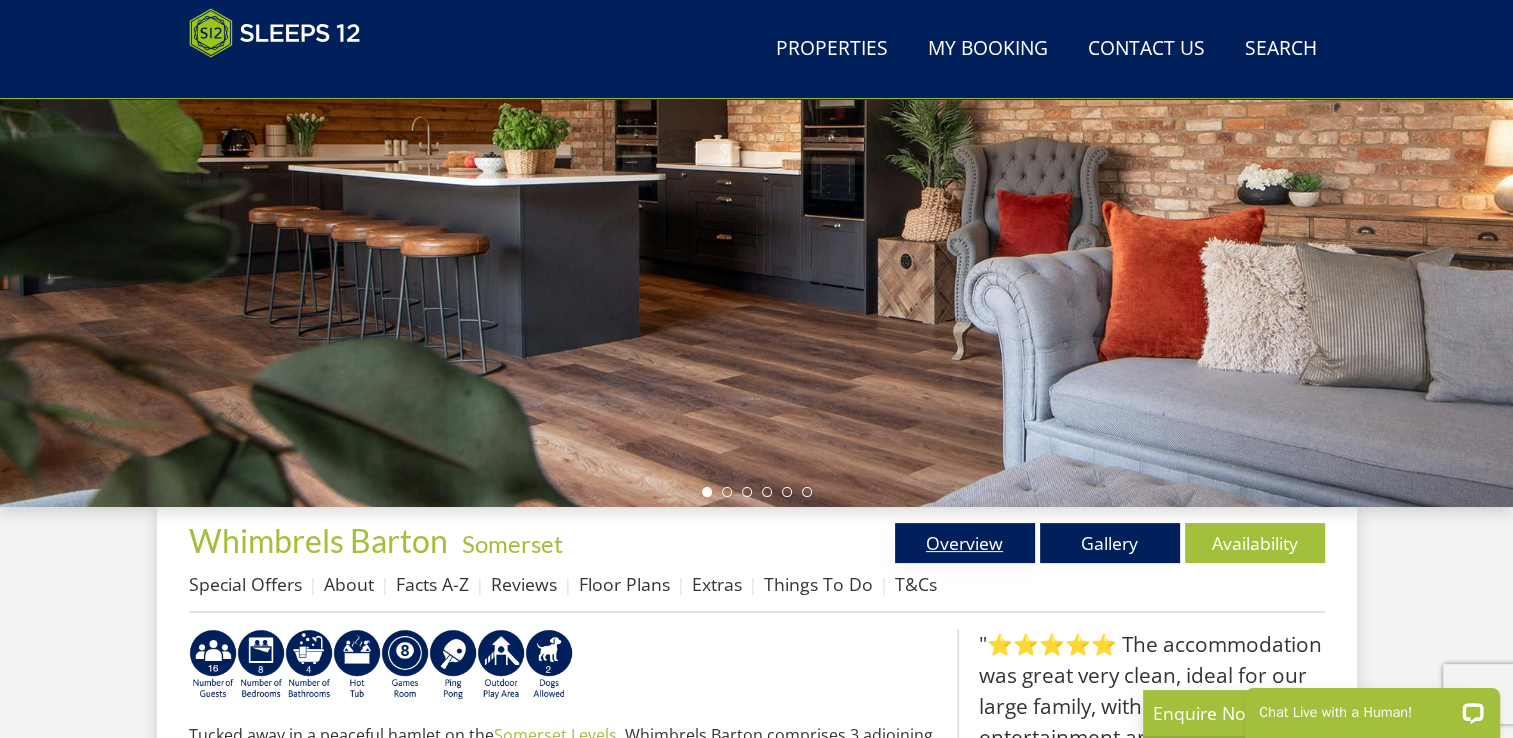 click on "Overview" at bounding box center (965, 543) 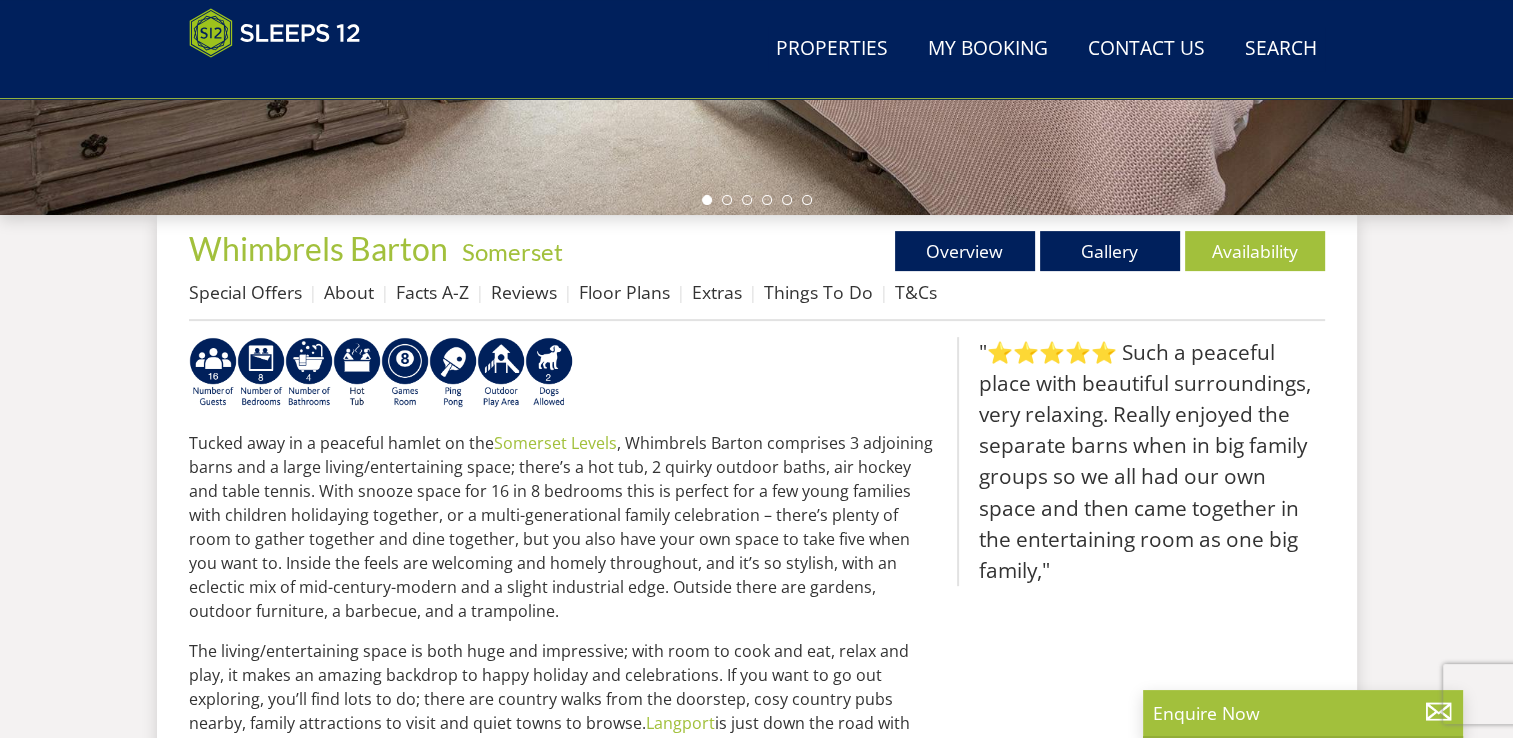 scroll, scrollTop: 664, scrollLeft: 0, axis: vertical 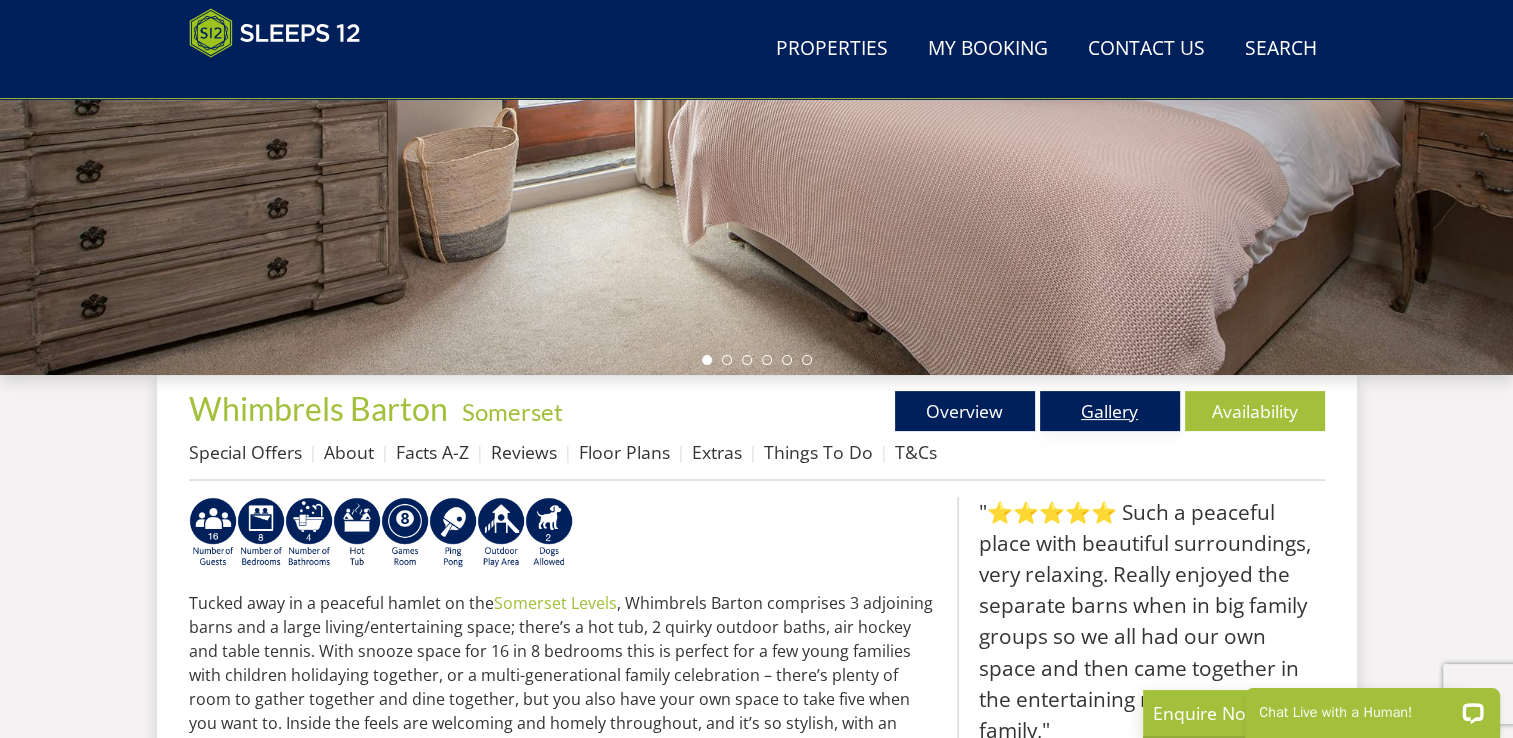 click on "Gallery" at bounding box center [1110, 411] 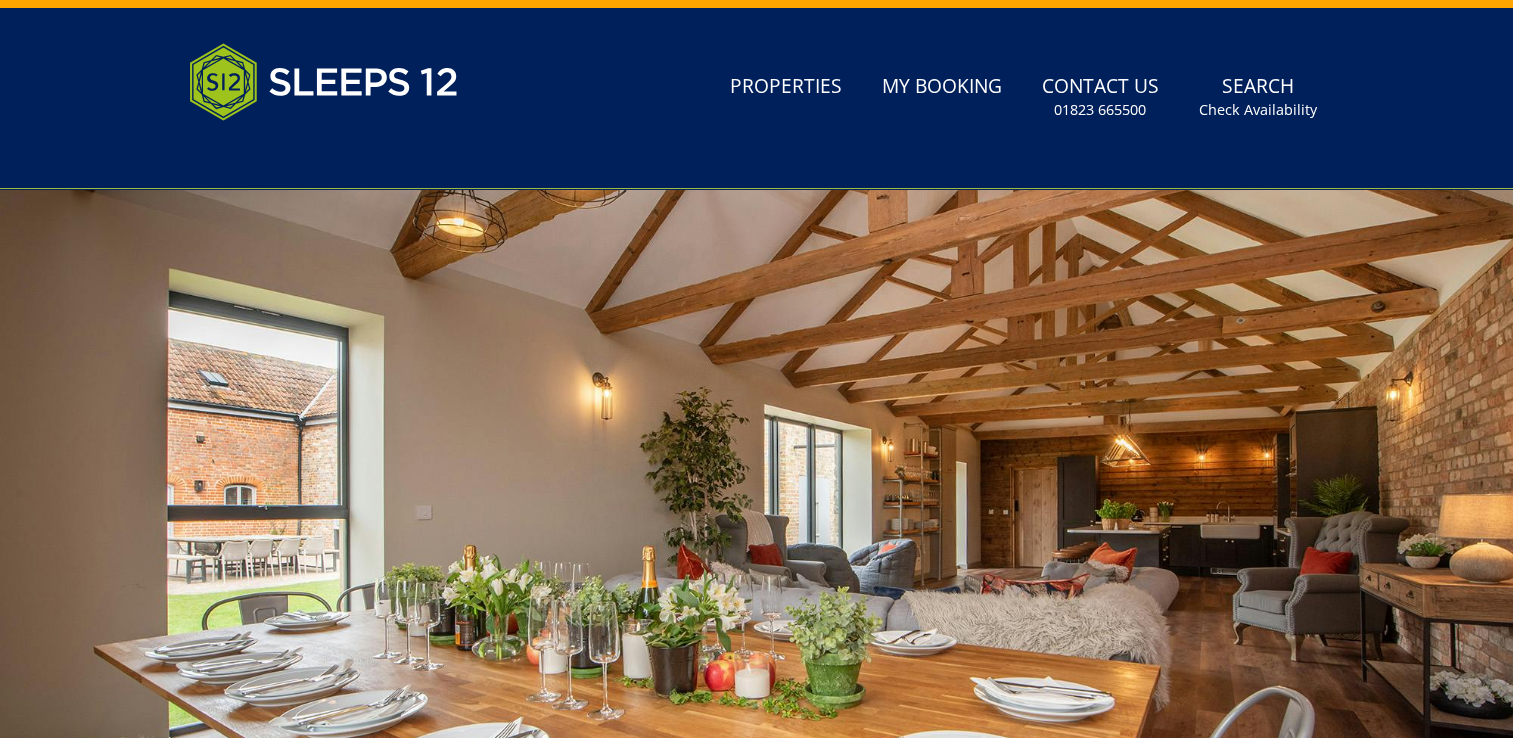scroll, scrollTop: 40, scrollLeft: 0, axis: vertical 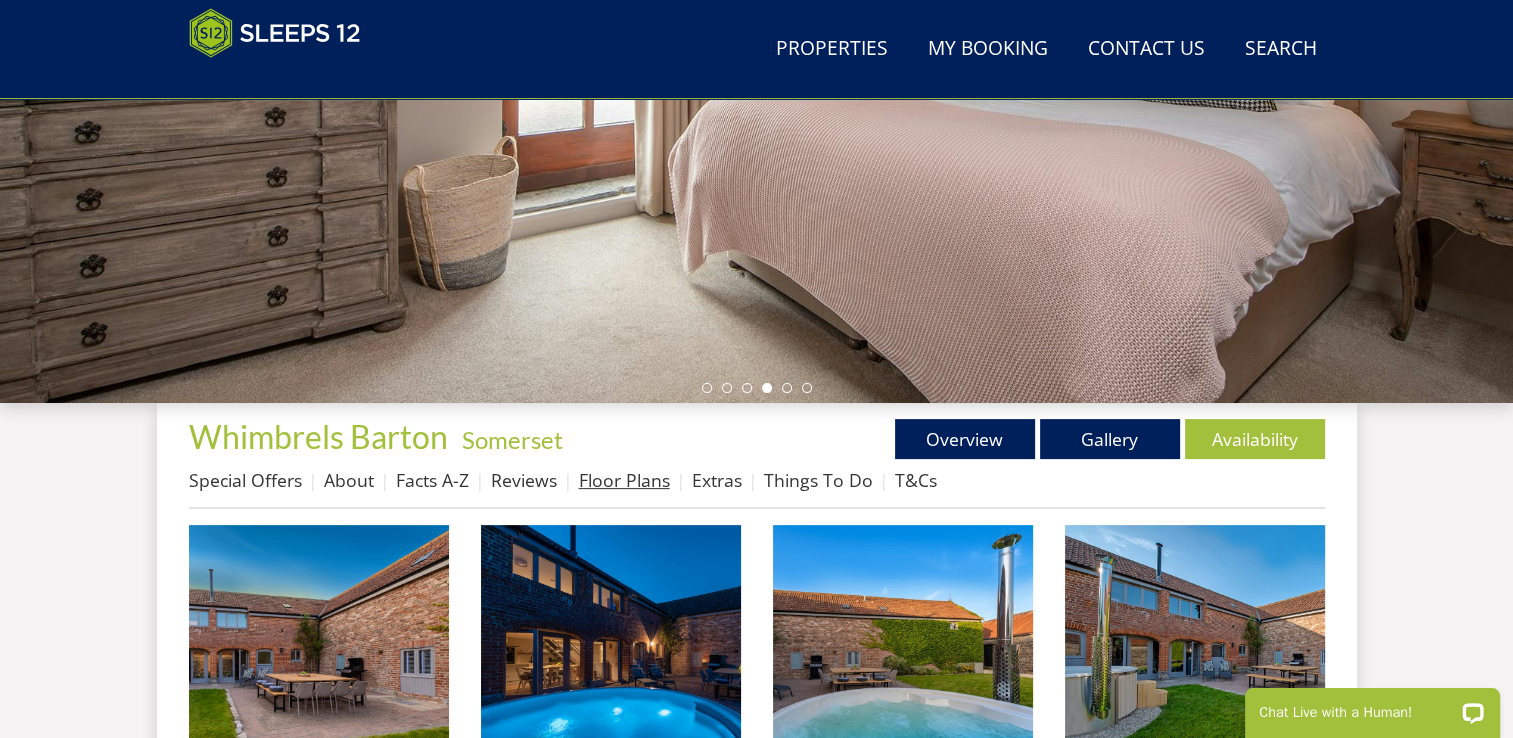click on "Floor Plans" at bounding box center [624, 480] 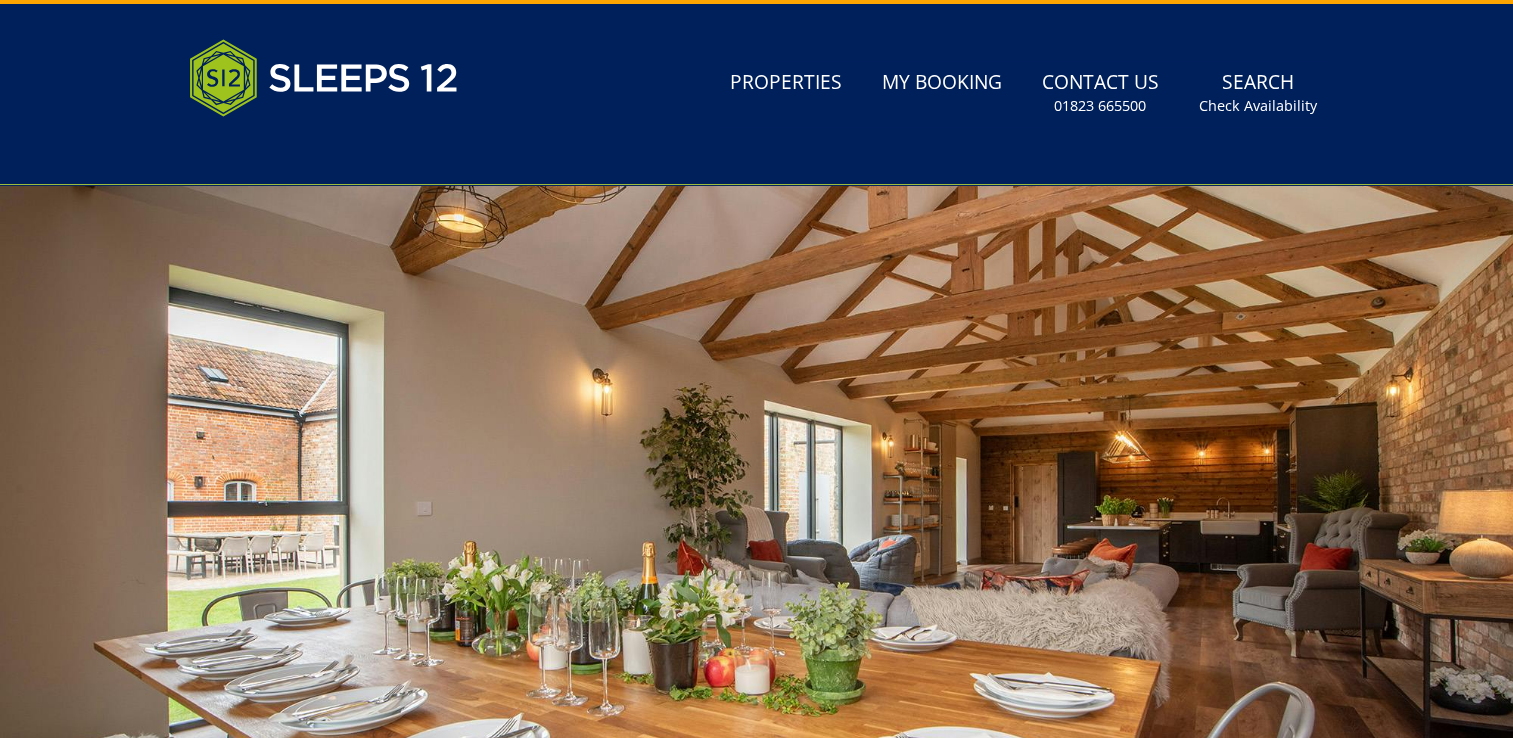 scroll, scrollTop: 239, scrollLeft: 0, axis: vertical 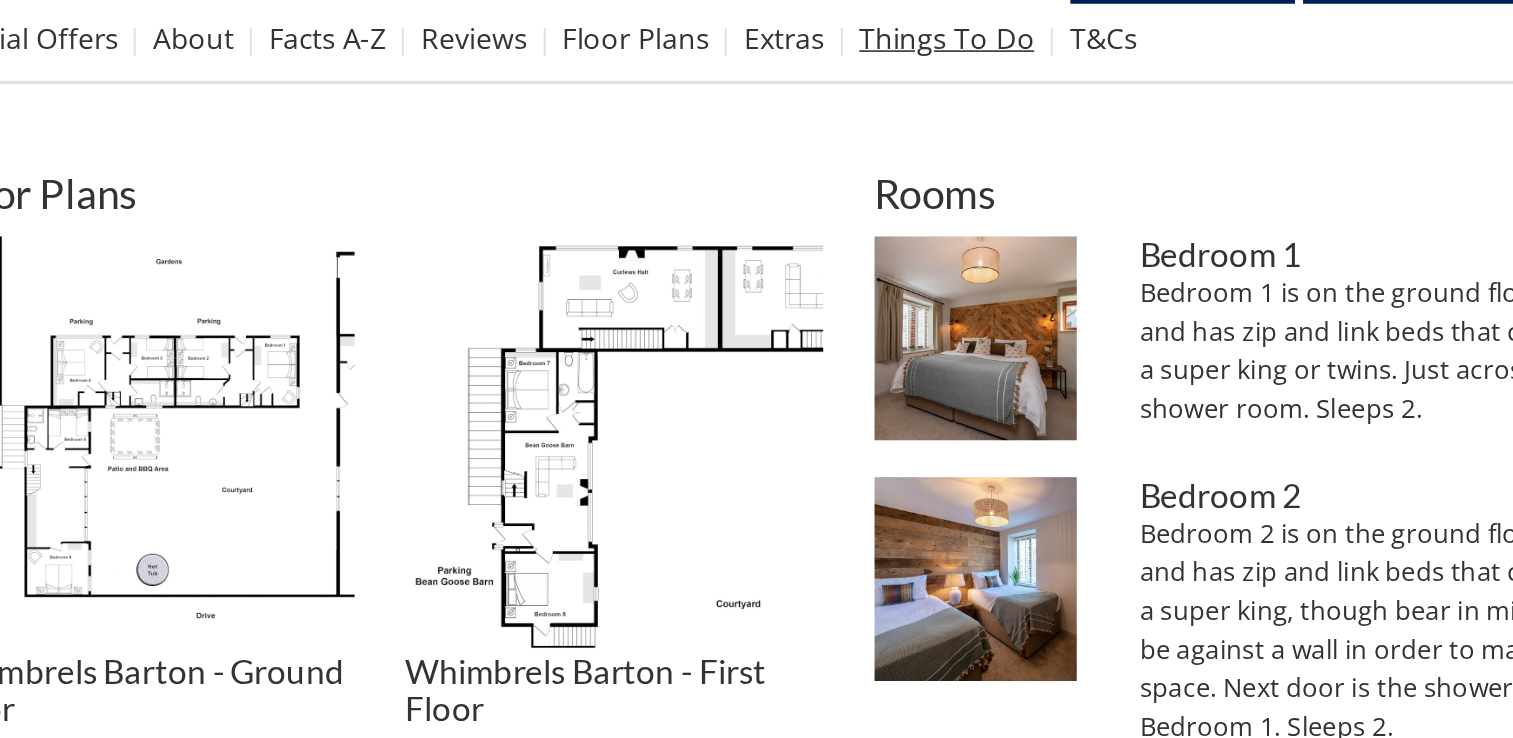 click on "Things To Do" at bounding box center [818, 288] 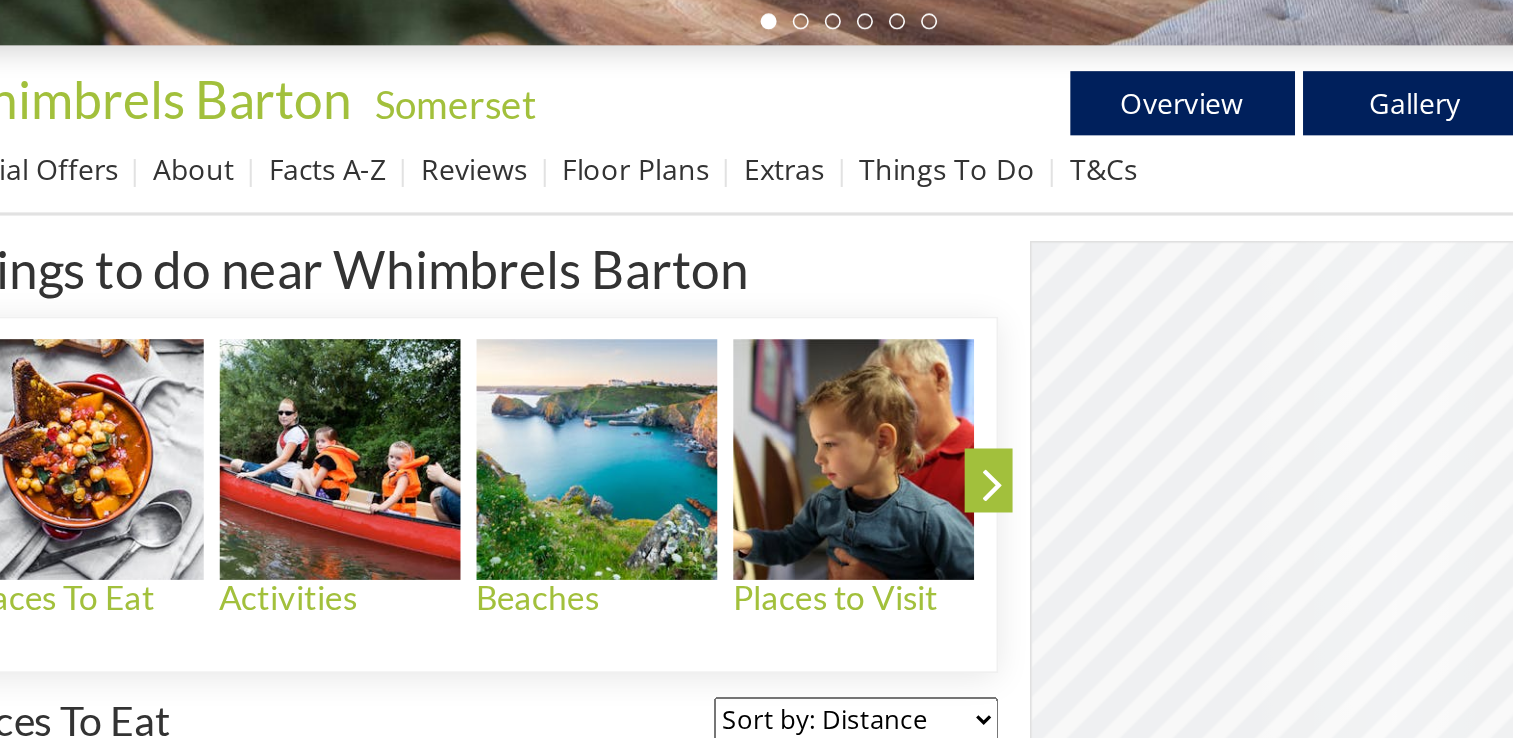 scroll, scrollTop: 0, scrollLeft: 0, axis: both 